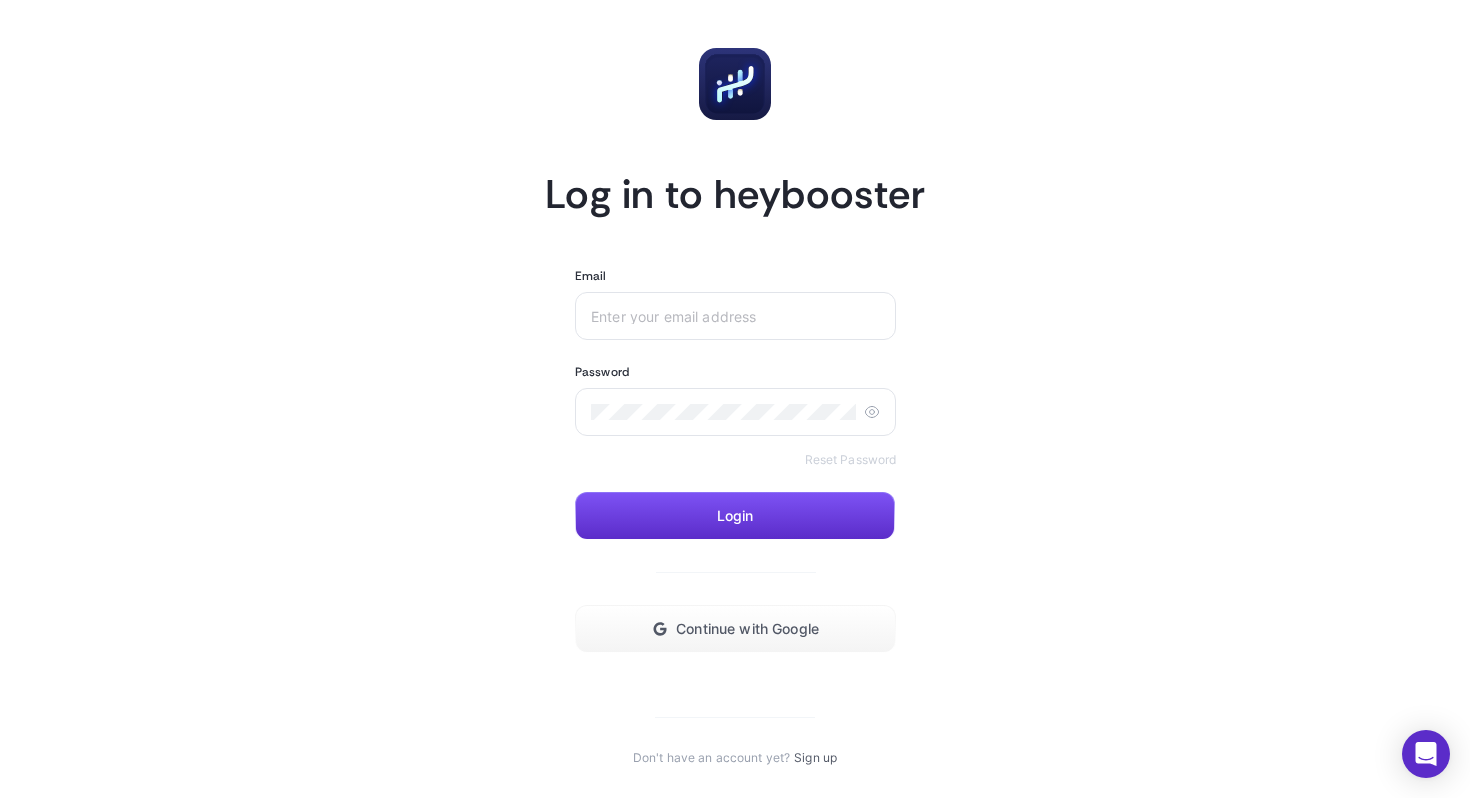 scroll, scrollTop: 0, scrollLeft: 0, axis: both 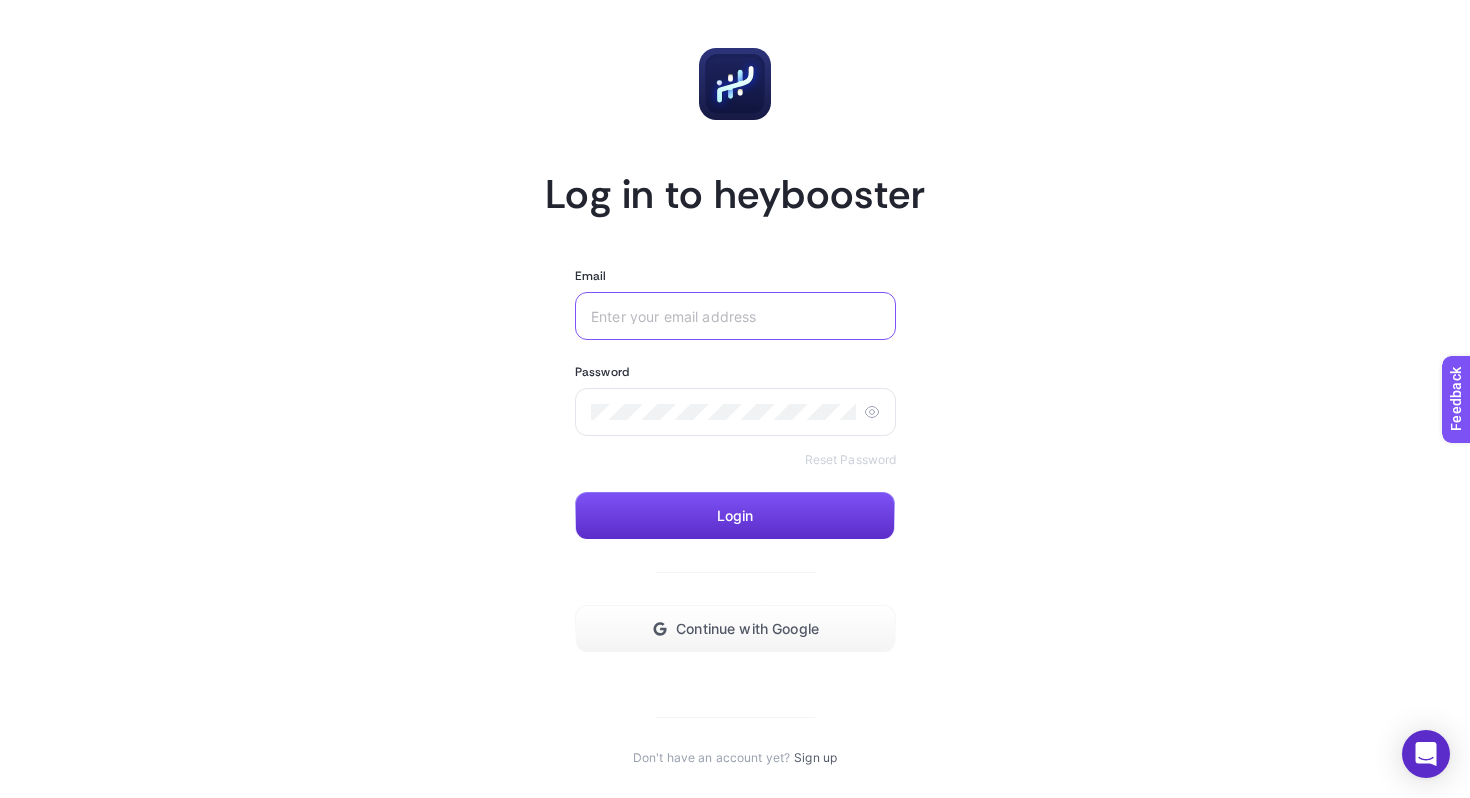 click on "Email" at bounding box center [735, 316] 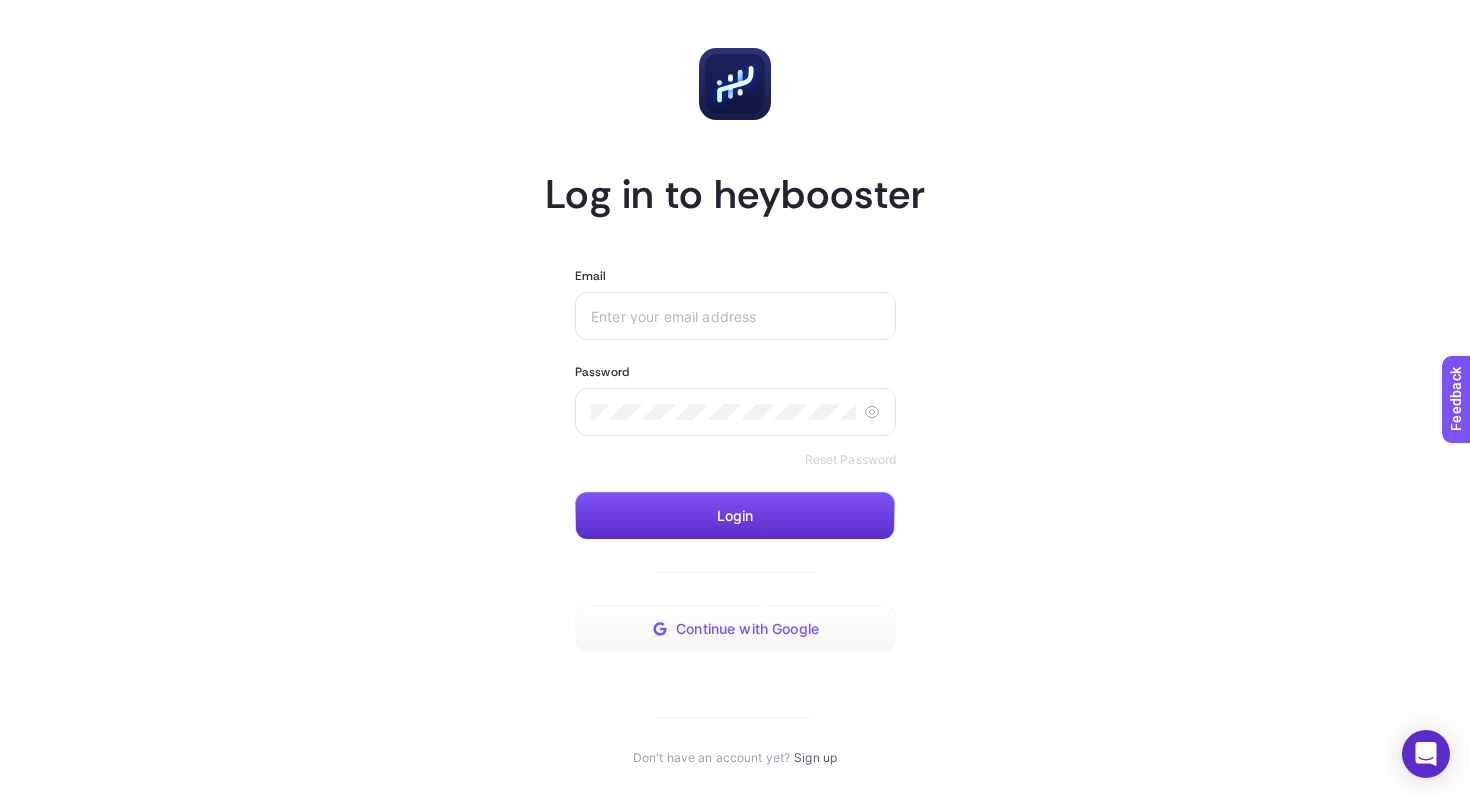 click on "Continue with Google" 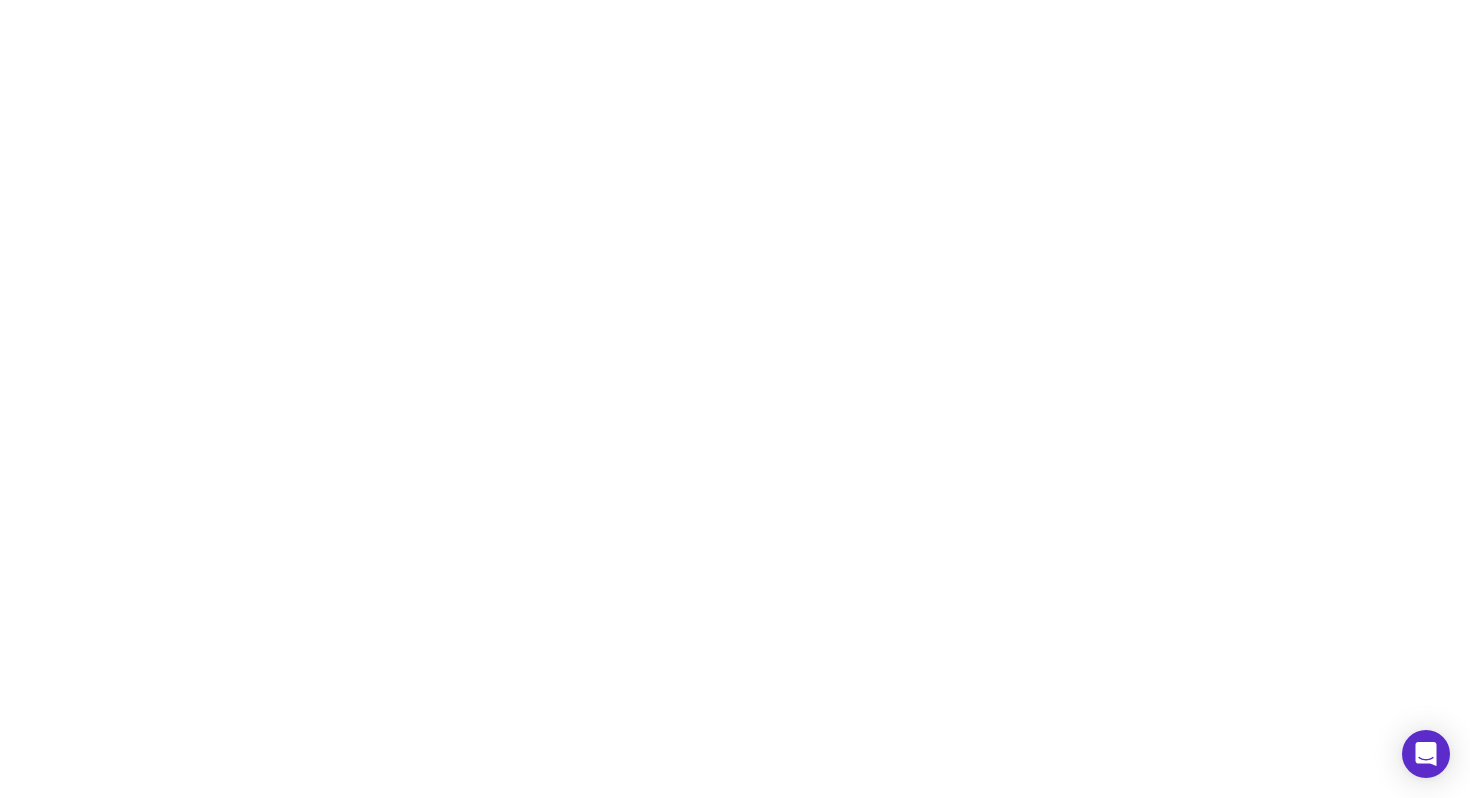 scroll, scrollTop: 0, scrollLeft: 0, axis: both 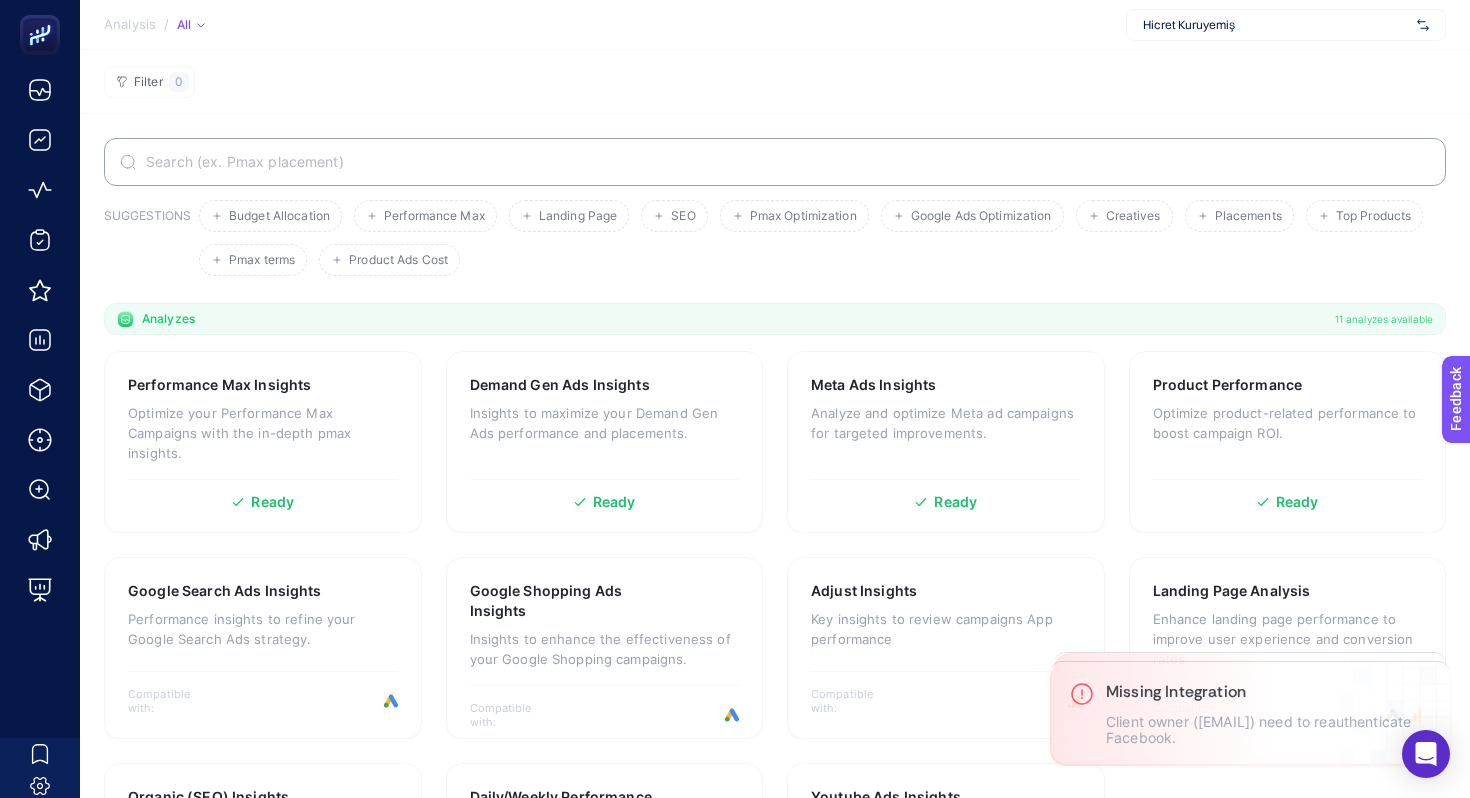 click on "Hicret  Kuruyemiş" at bounding box center [1286, 25] 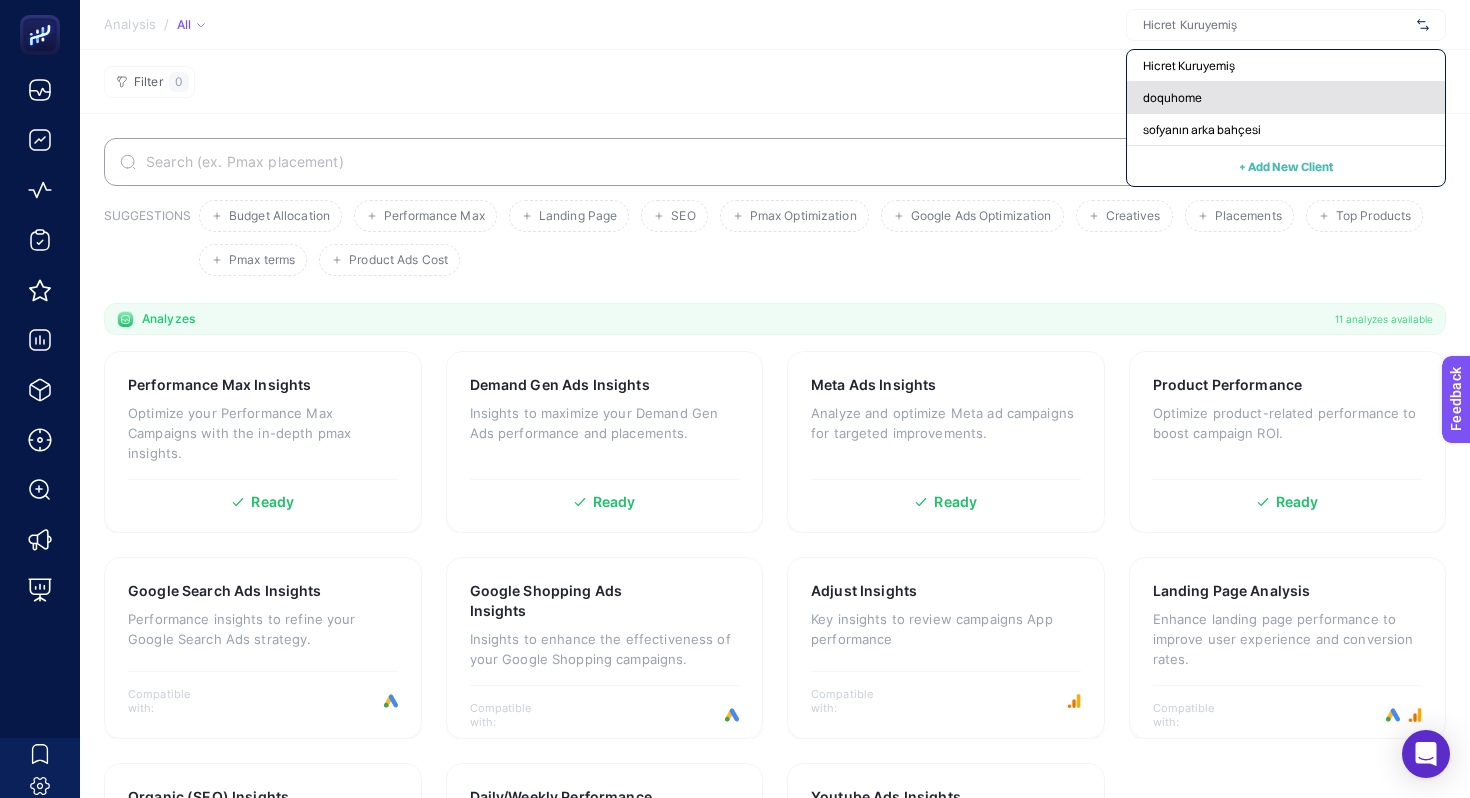 click on "doquhome" 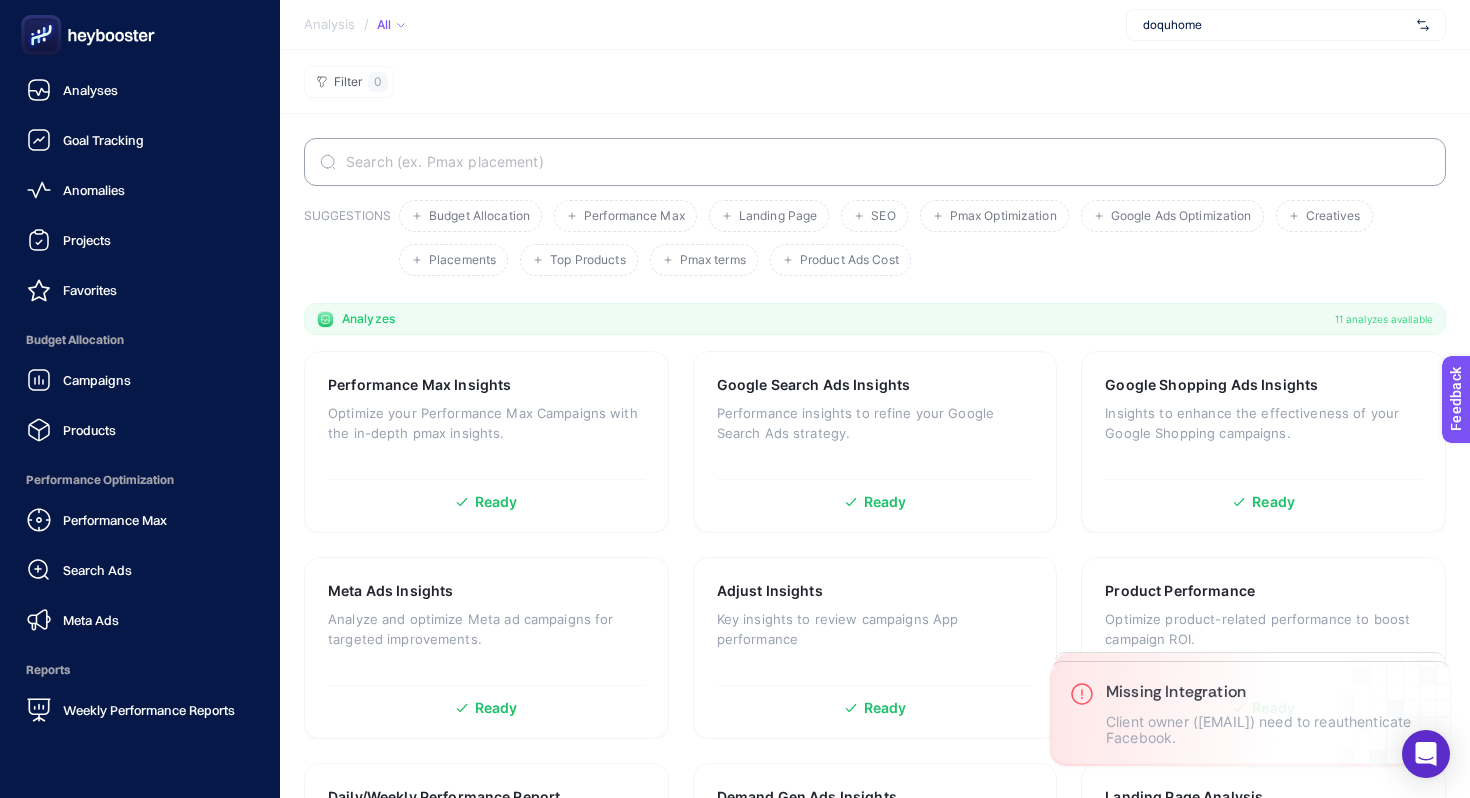 scroll, scrollTop: 172, scrollLeft: 0, axis: vertical 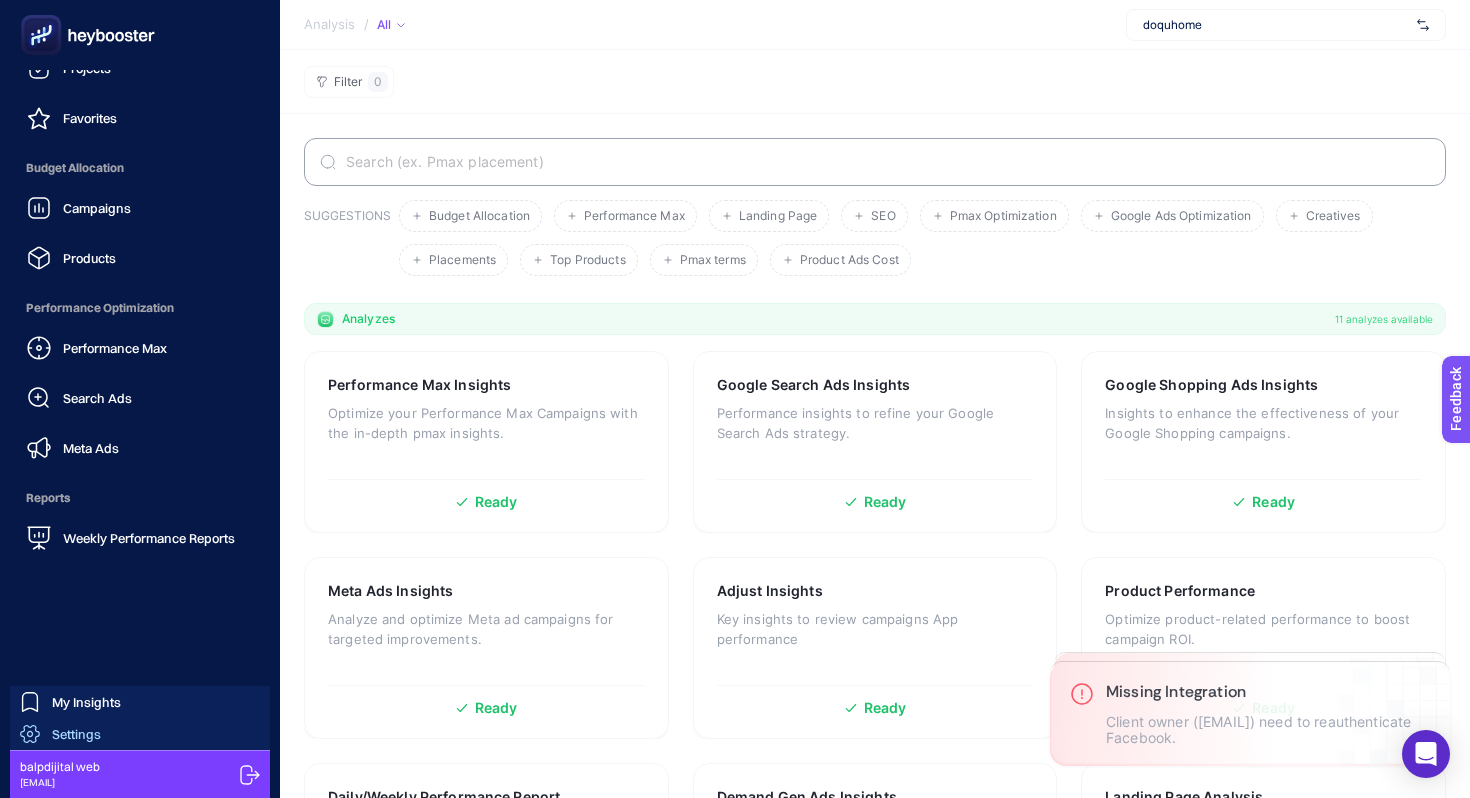 click on "Settings" 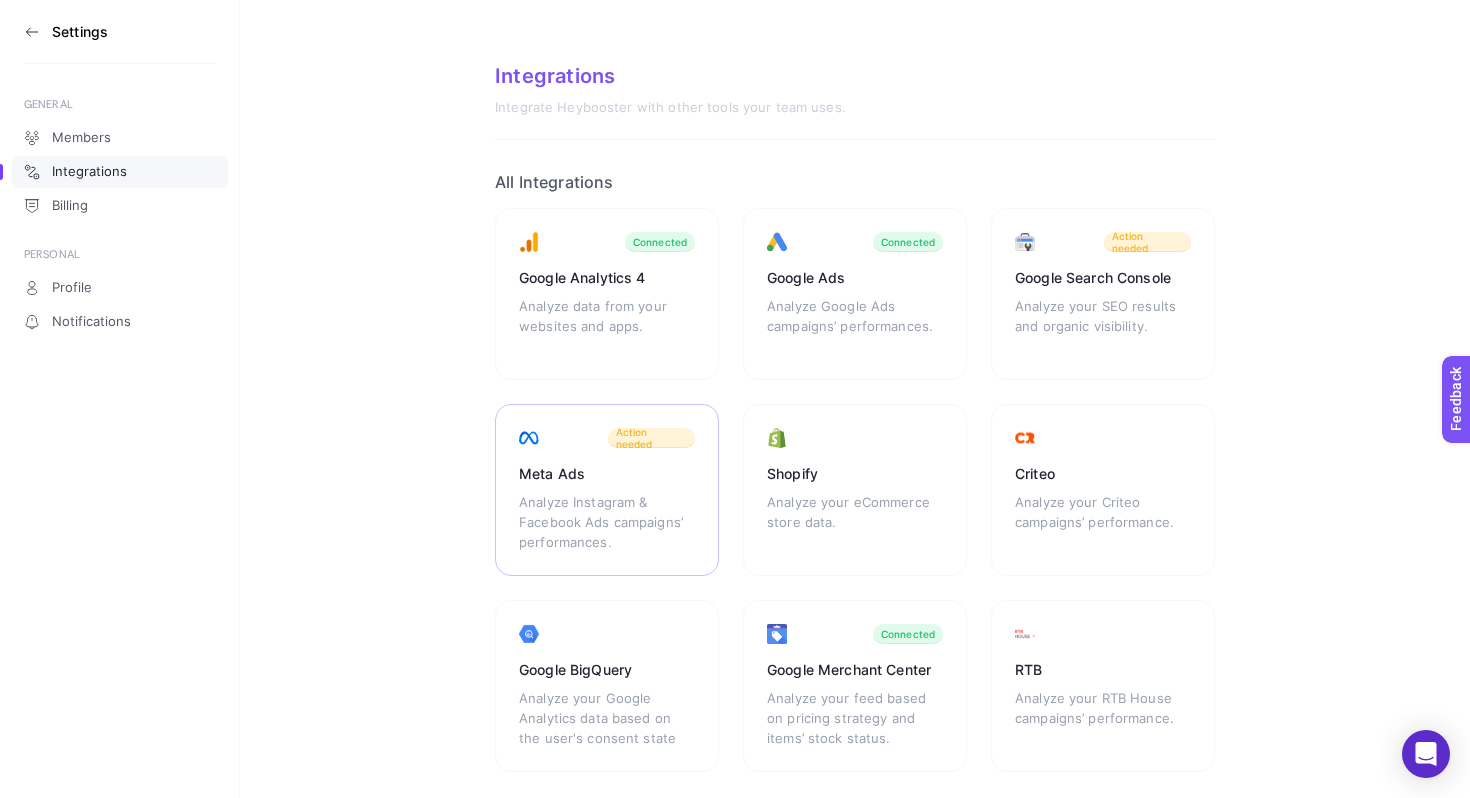 click on "Action needed" at bounding box center (651, 438) 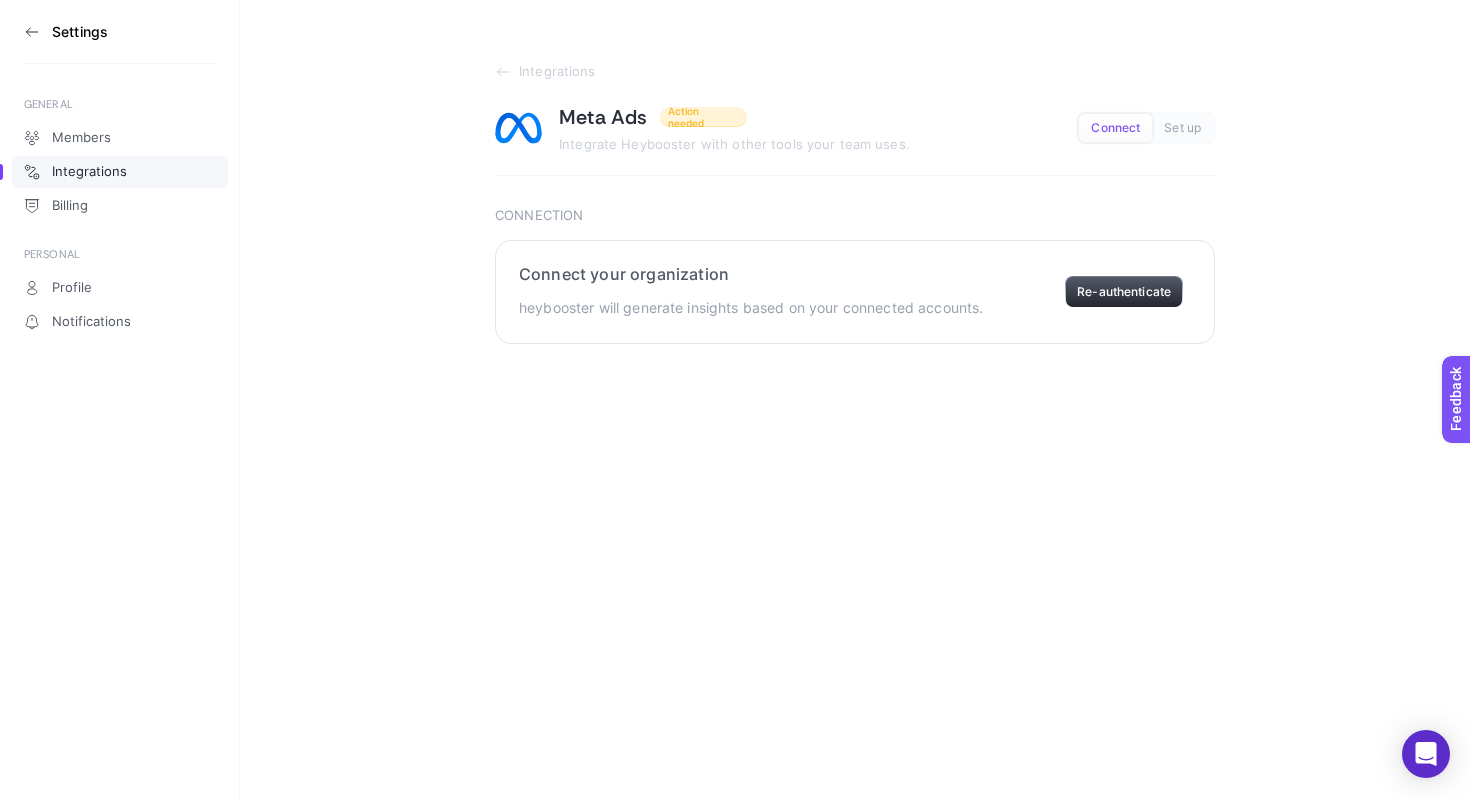 click on "Re-authenticate" at bounding box center (1124, 292) 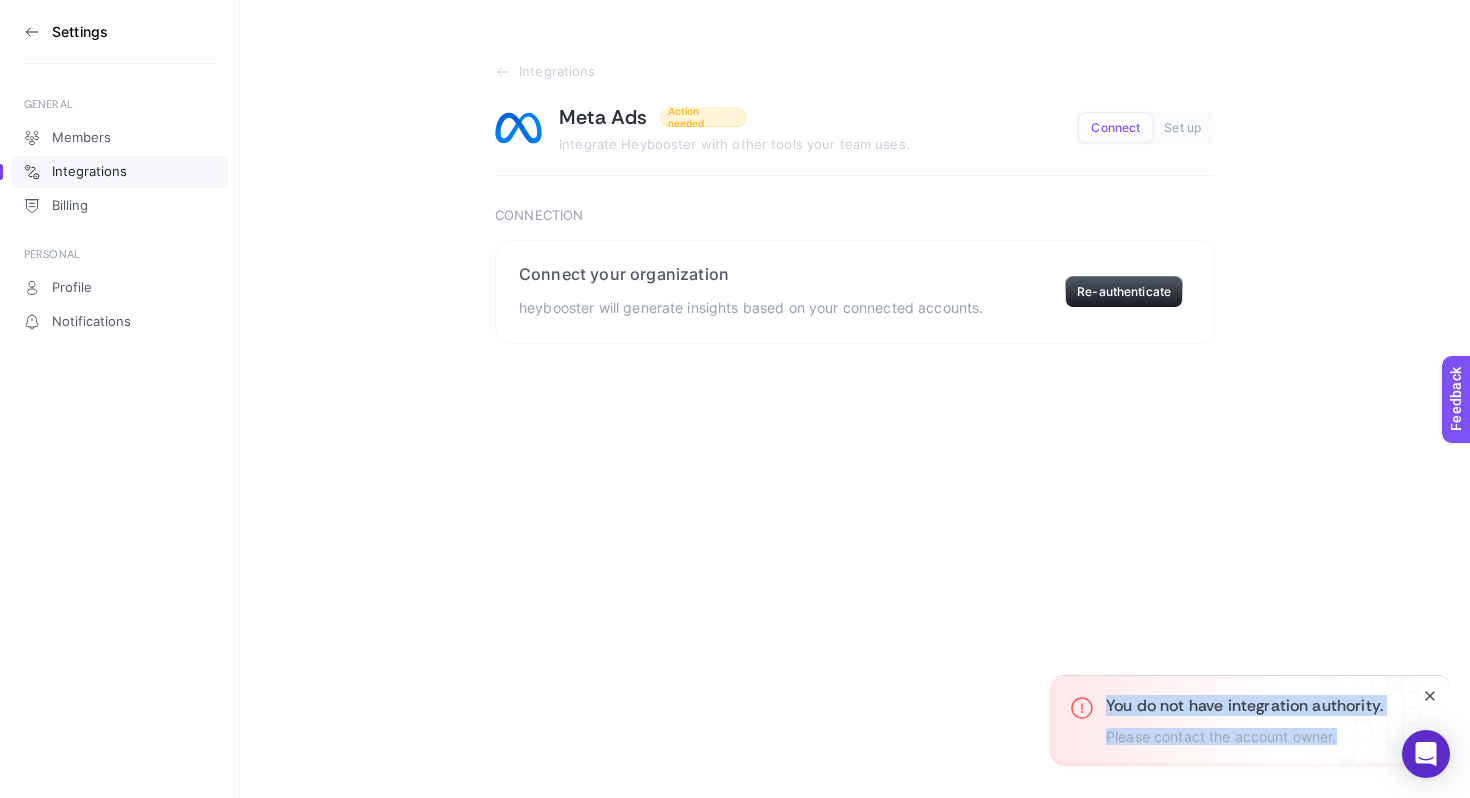 drag, startPoint x: 1103, startPoint y: 707, endPoint x: 1361, endPoint y: 745, distance: 260.78345 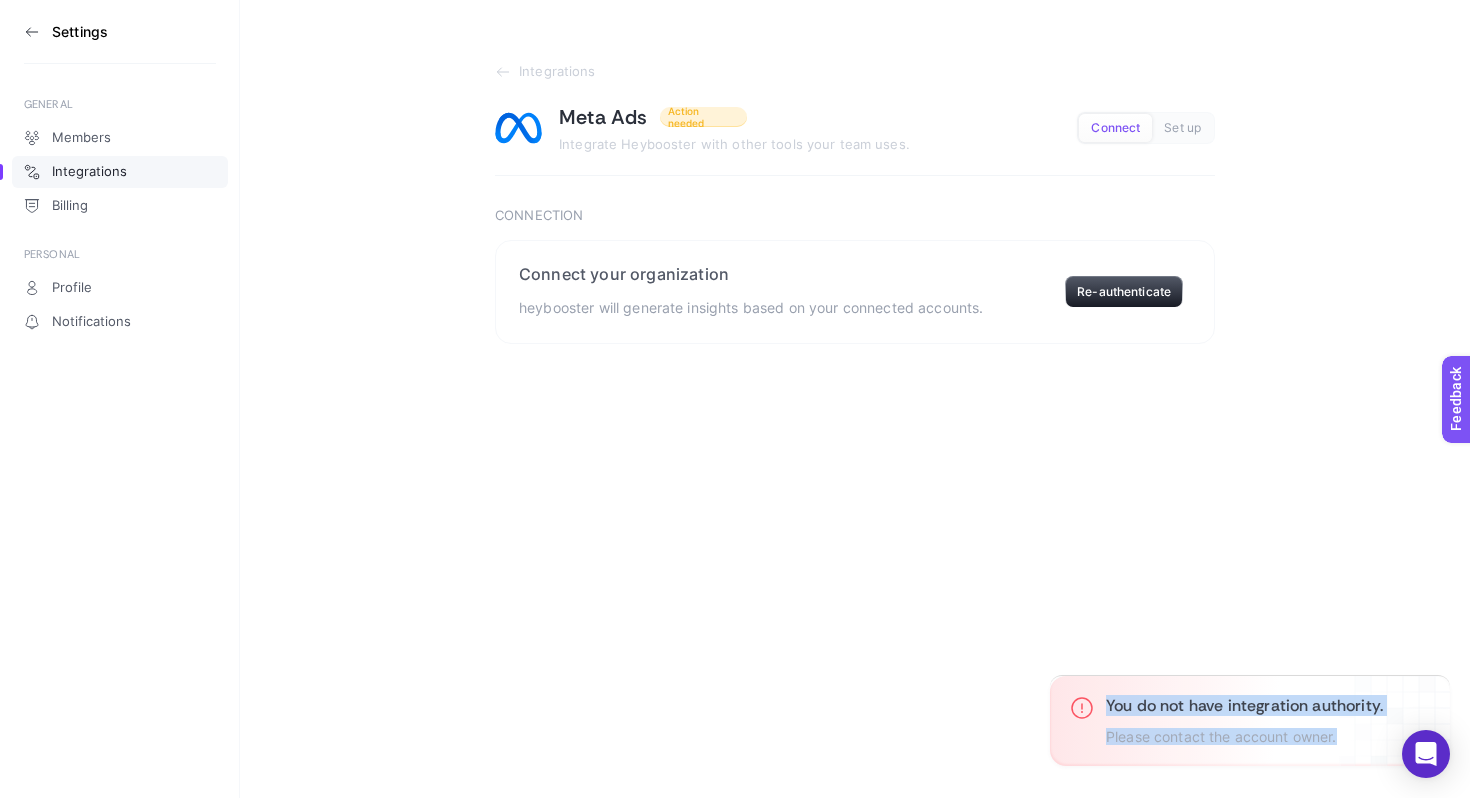 click on "Settings  GENERAL  Members Integrations Billing  PERSONAL  Profile Notifications  Integrations  Meta Ads Action needed  Integrate Heybooster with other tools your team uses.  Connect Set up  Connection  Connect your organization   heybooster will generate insights based on your connected accounts.   Re-authenticate" at bounding box center (735, 399) 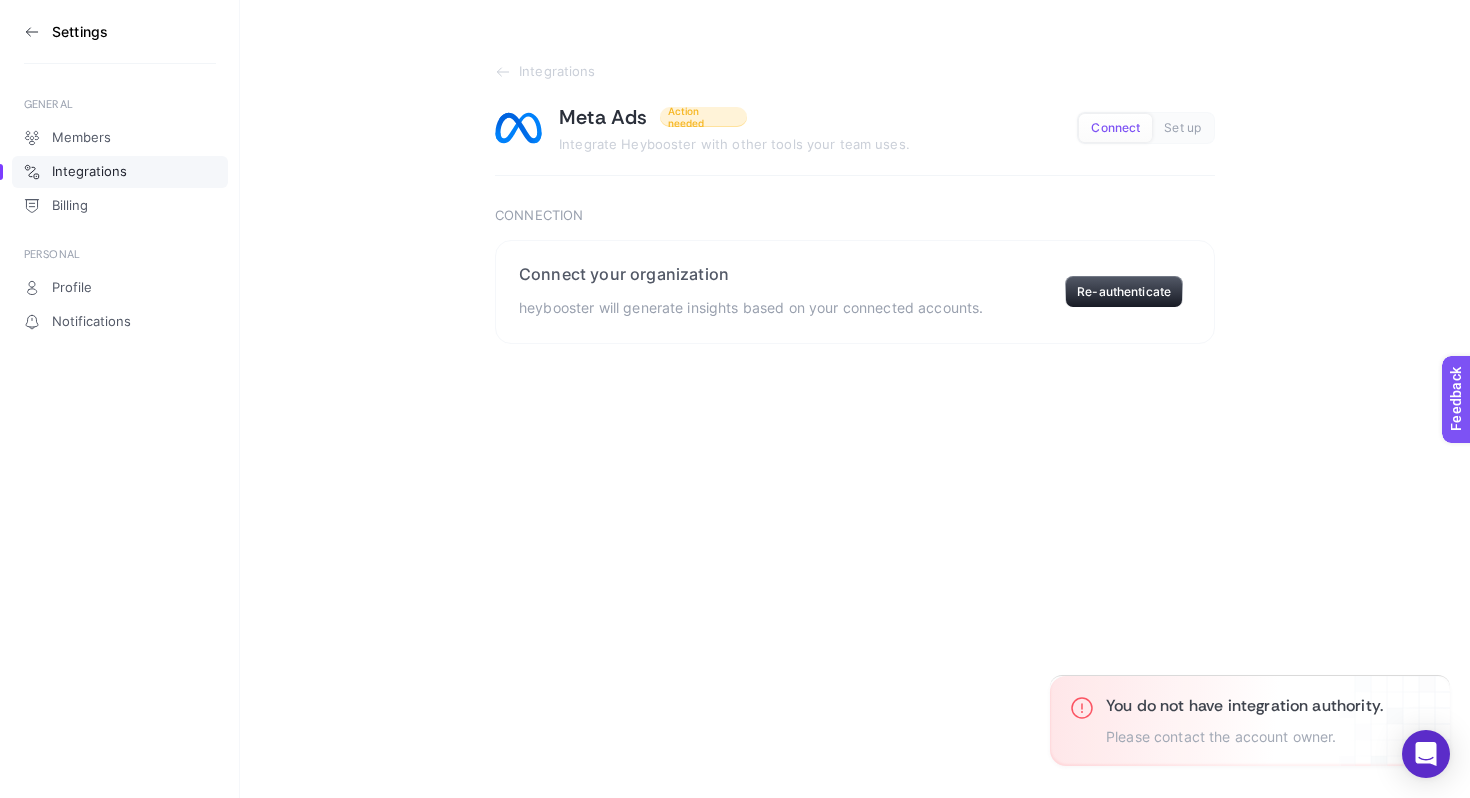 click on "Set up" at bounding box center (1182, 128) 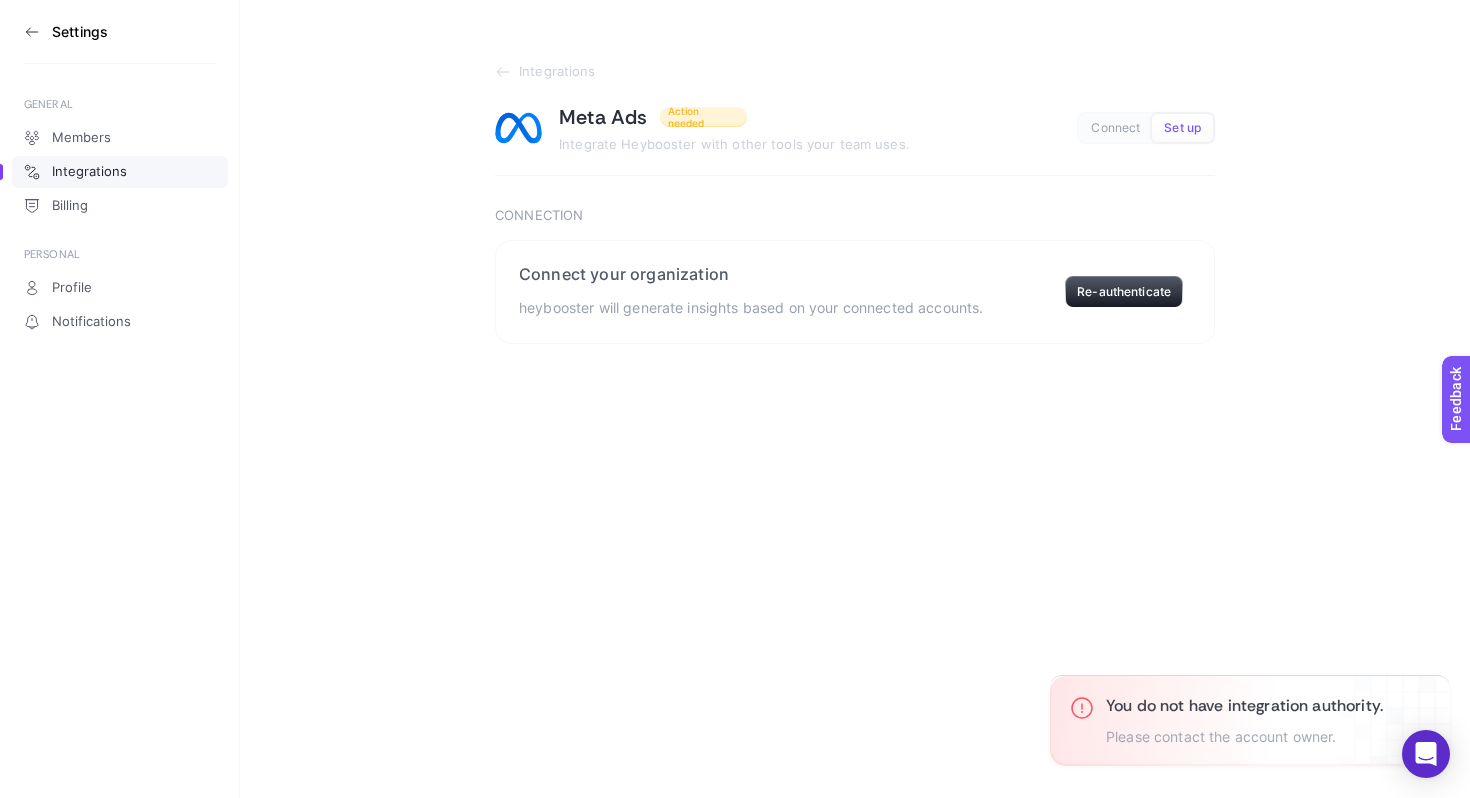 click on "Connect" at bounding box center (1115, 128) 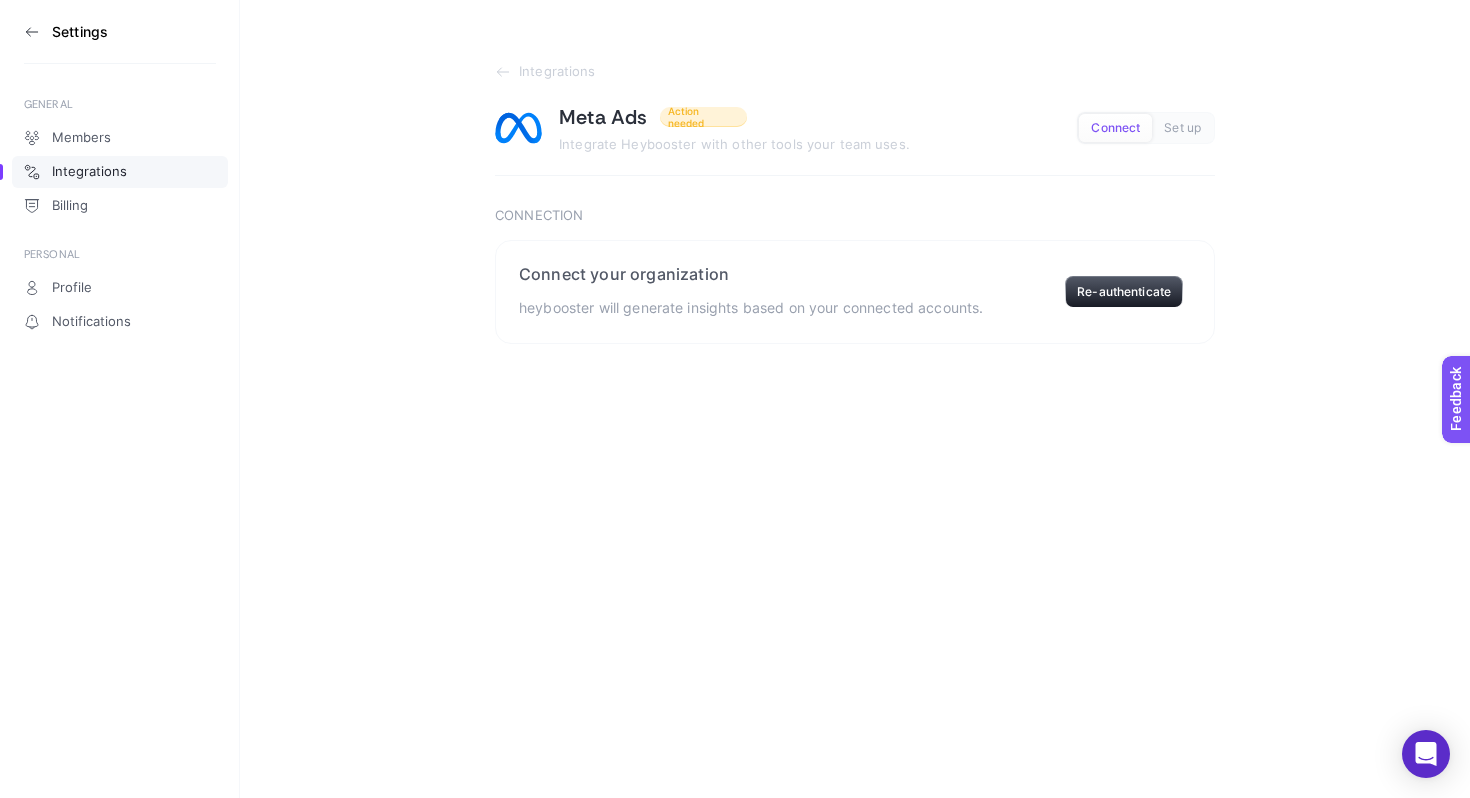click on "Integrations  Meta Ads Action needed  Integrate Heybooster with other tools your team uses.  Connect Set up  Connection  Connect your organization   heybooster will generate insights based on your connected accounts.   Re-authenticate" at bounding box center (855, 172) 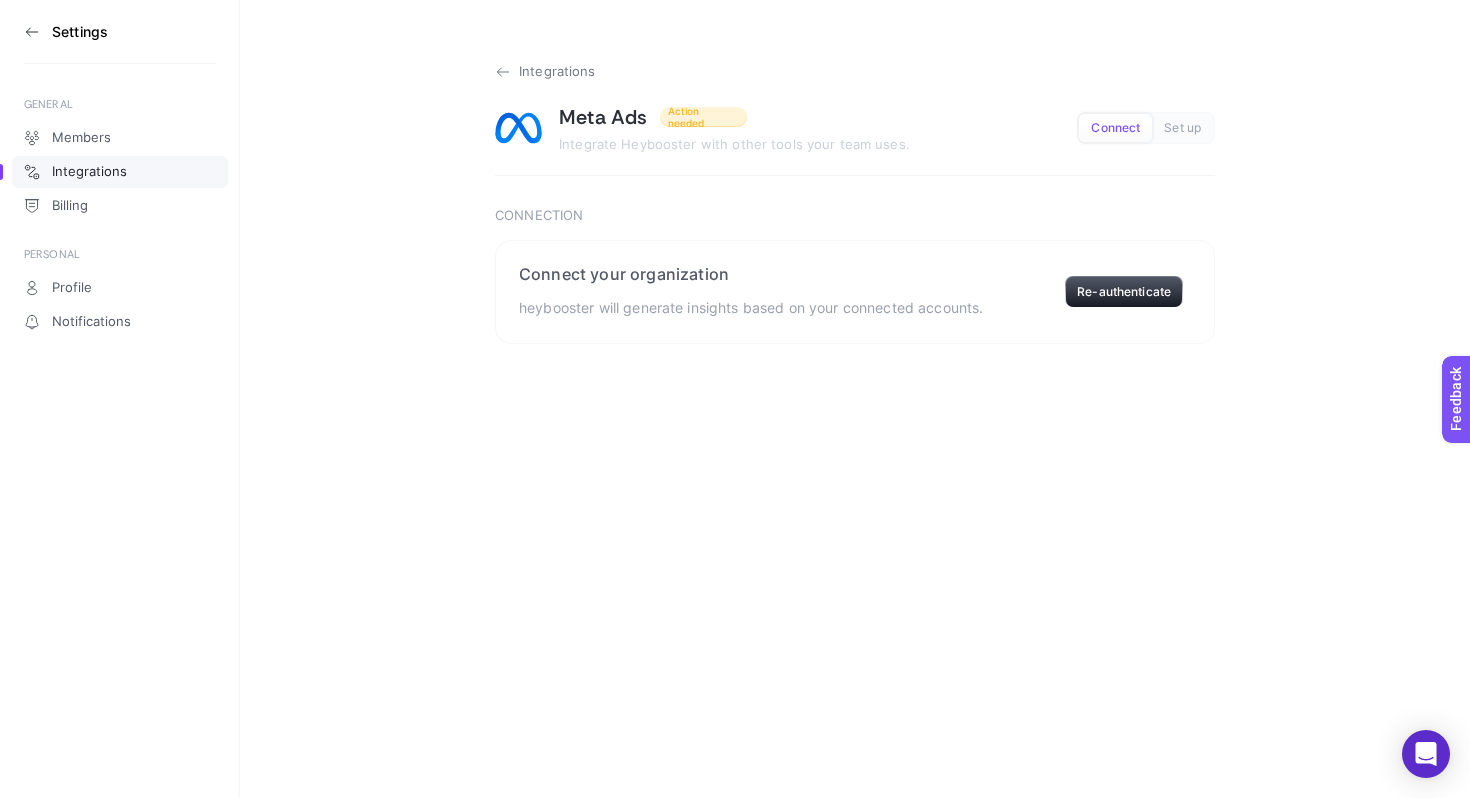 click 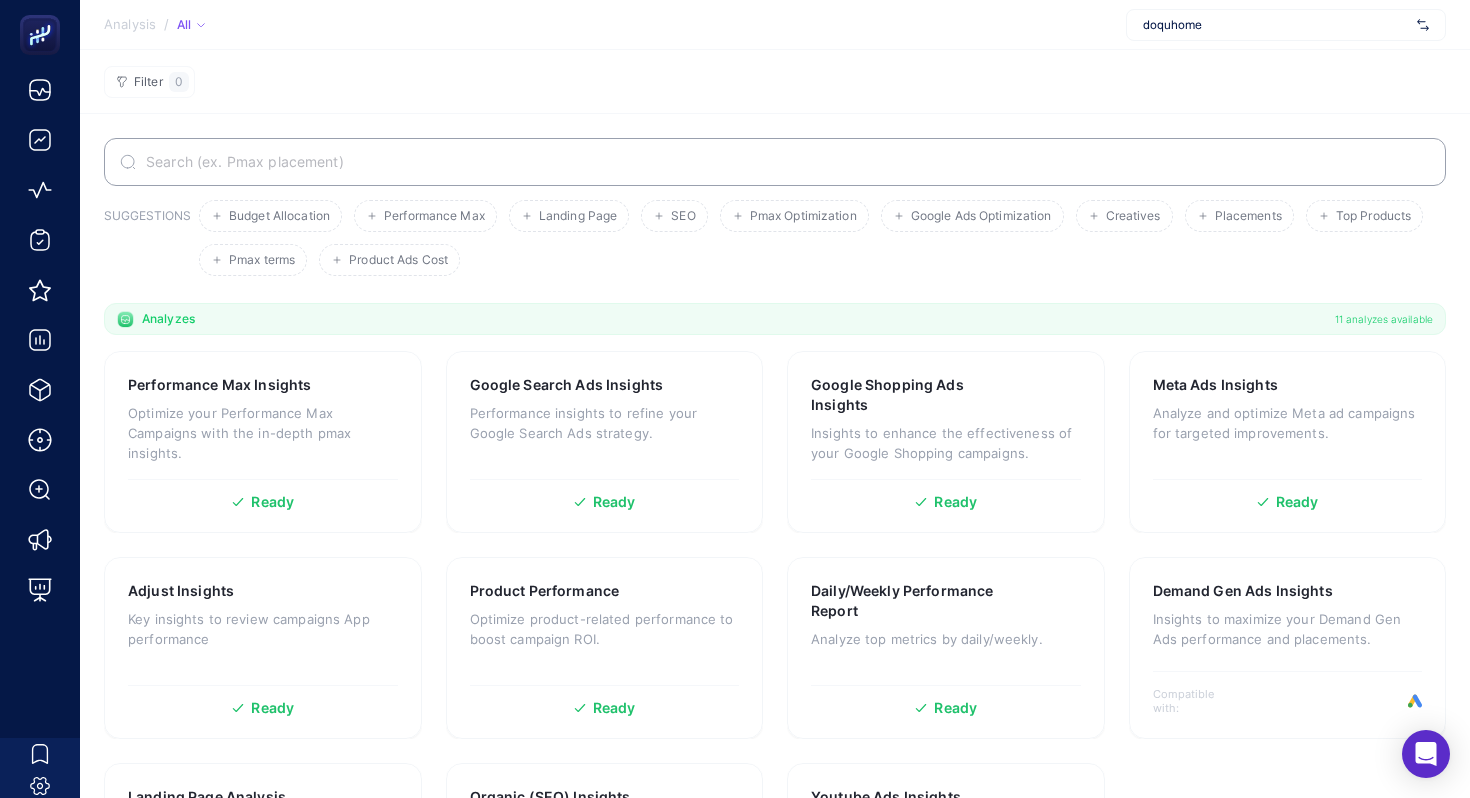 scroll, scrollTop: 0, scrollLeft: 0, axis: both 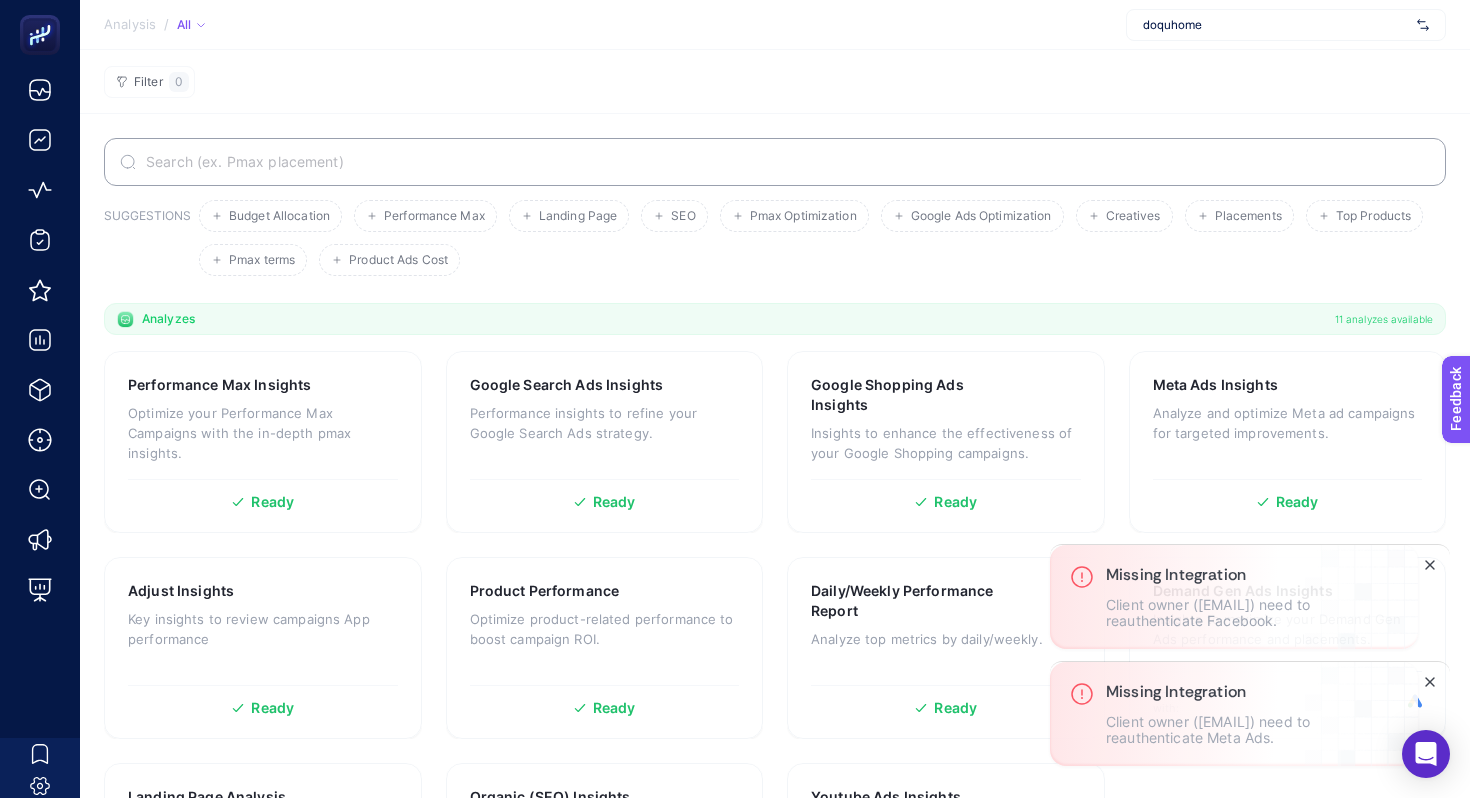 click on "Client owner (balpdijital@gmail.com) need to reauthenticate Meta Ads." at bounding box center [1252, 730] 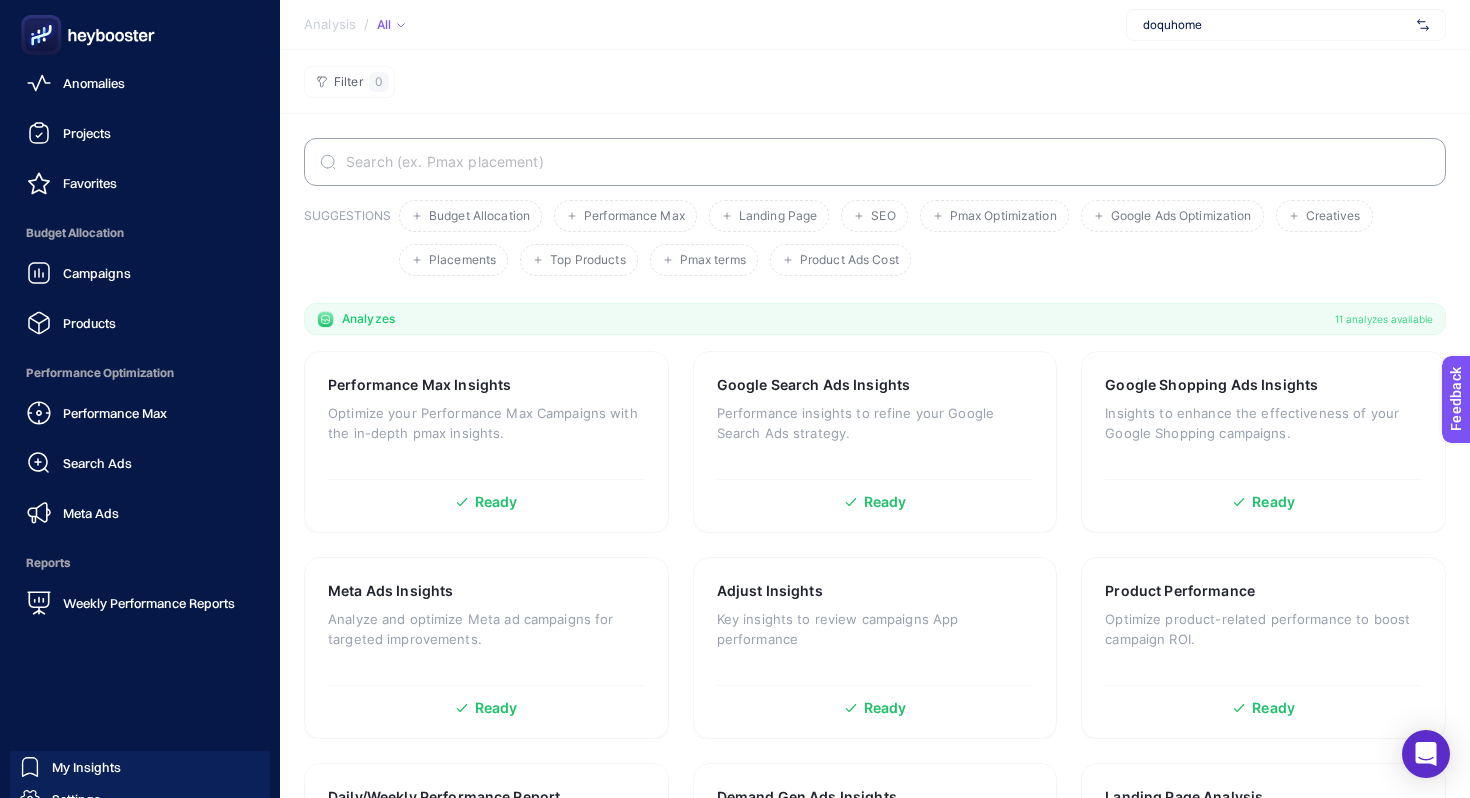 scroll, scrollTop: 172, scrollLeft: 0, axis: vertical 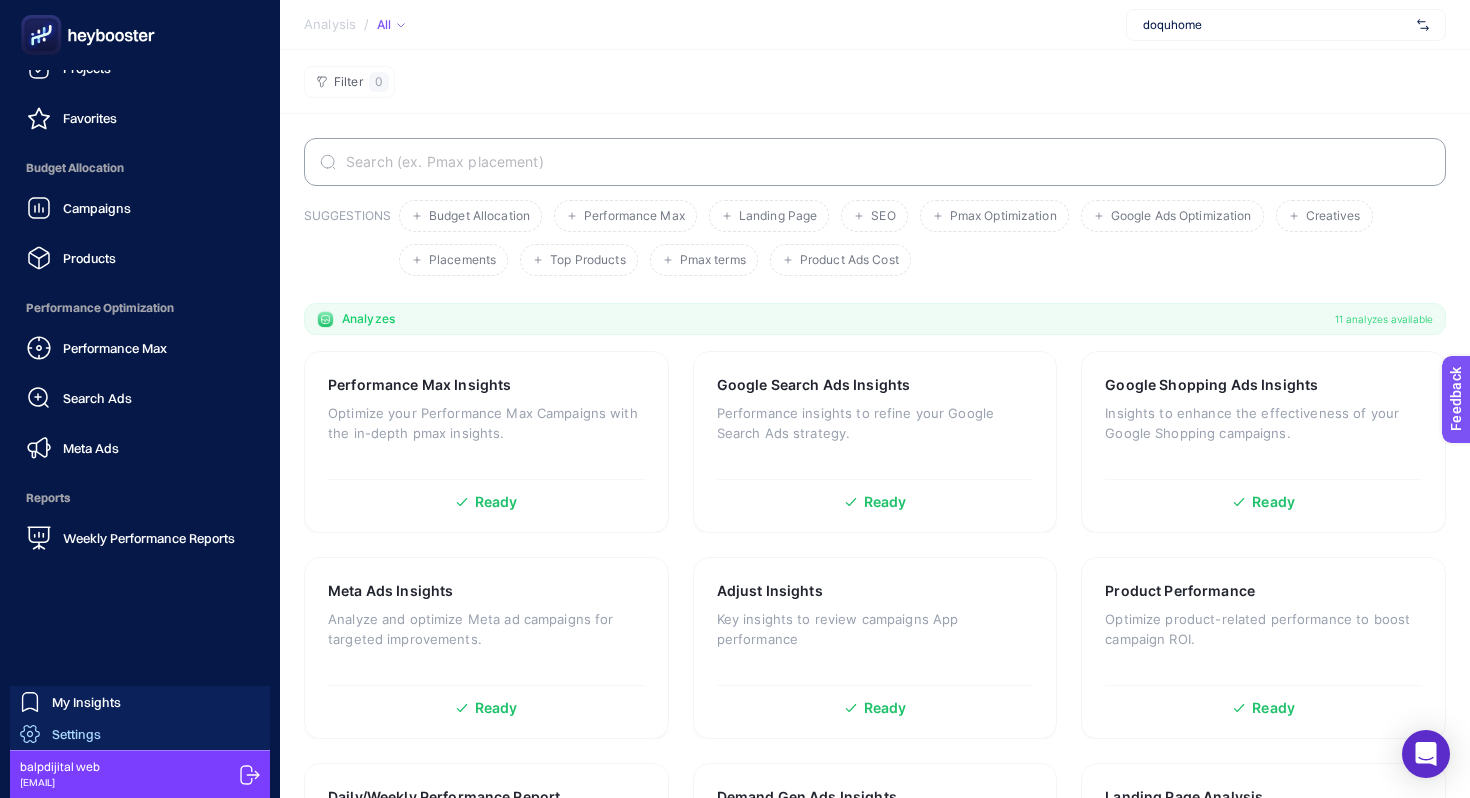 click on "Settings" 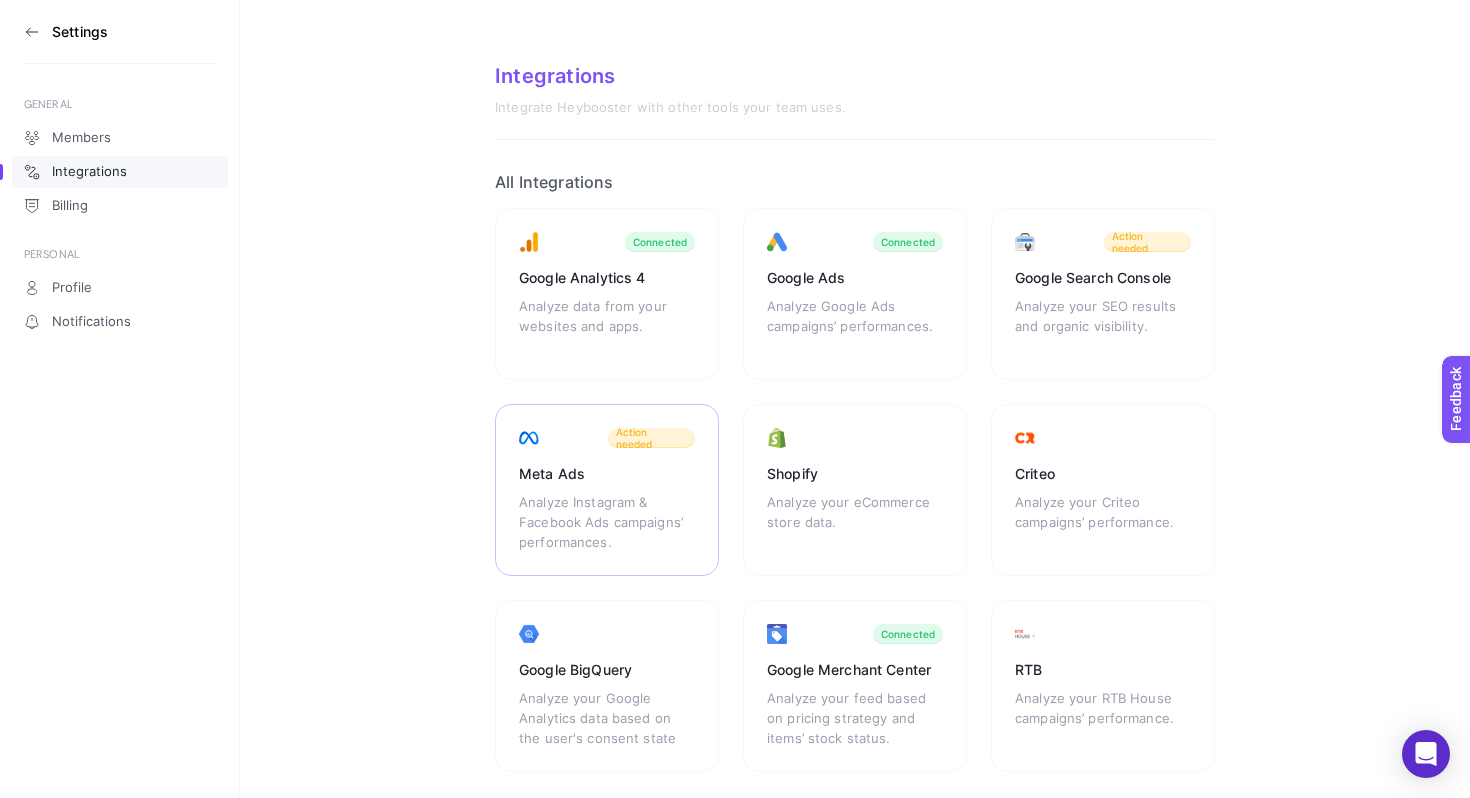 click on "Analyze Instagram & Facebook Ads campaigns’ performances." at bounding box center (607, 522) 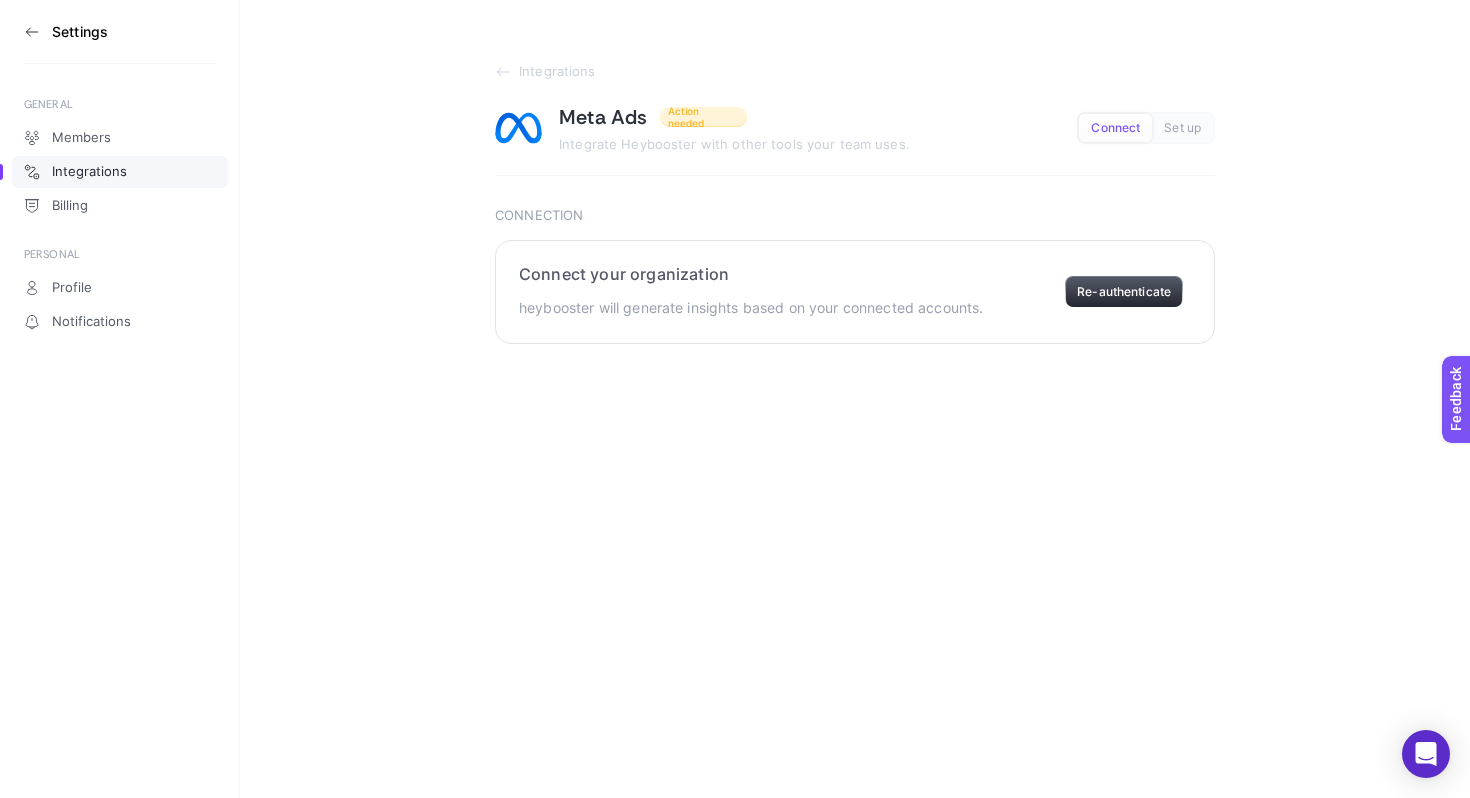 click on "Re-authenticate" at bounding box center (1124, 292) 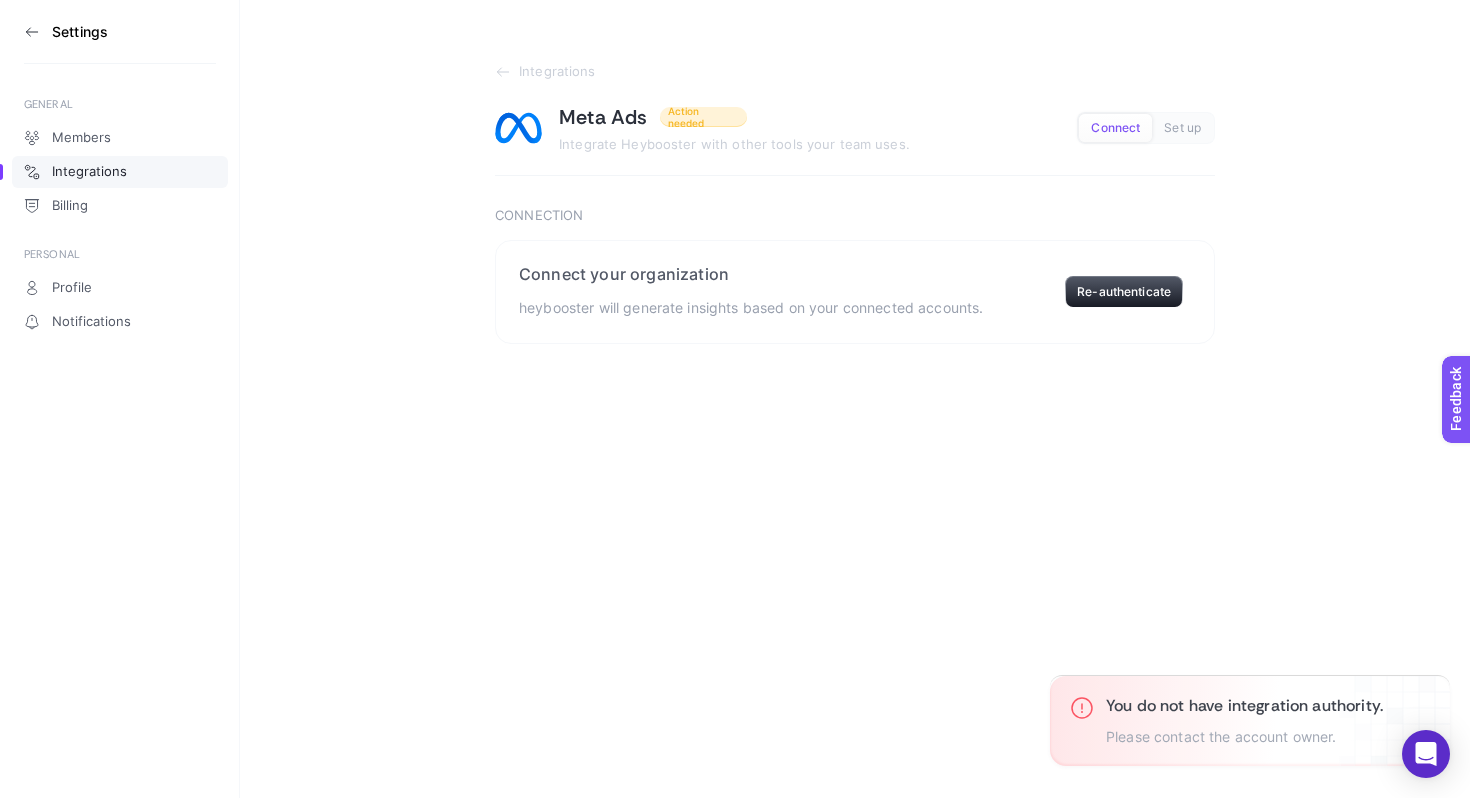 click on "Set up" at bounding box center [1182, 128] 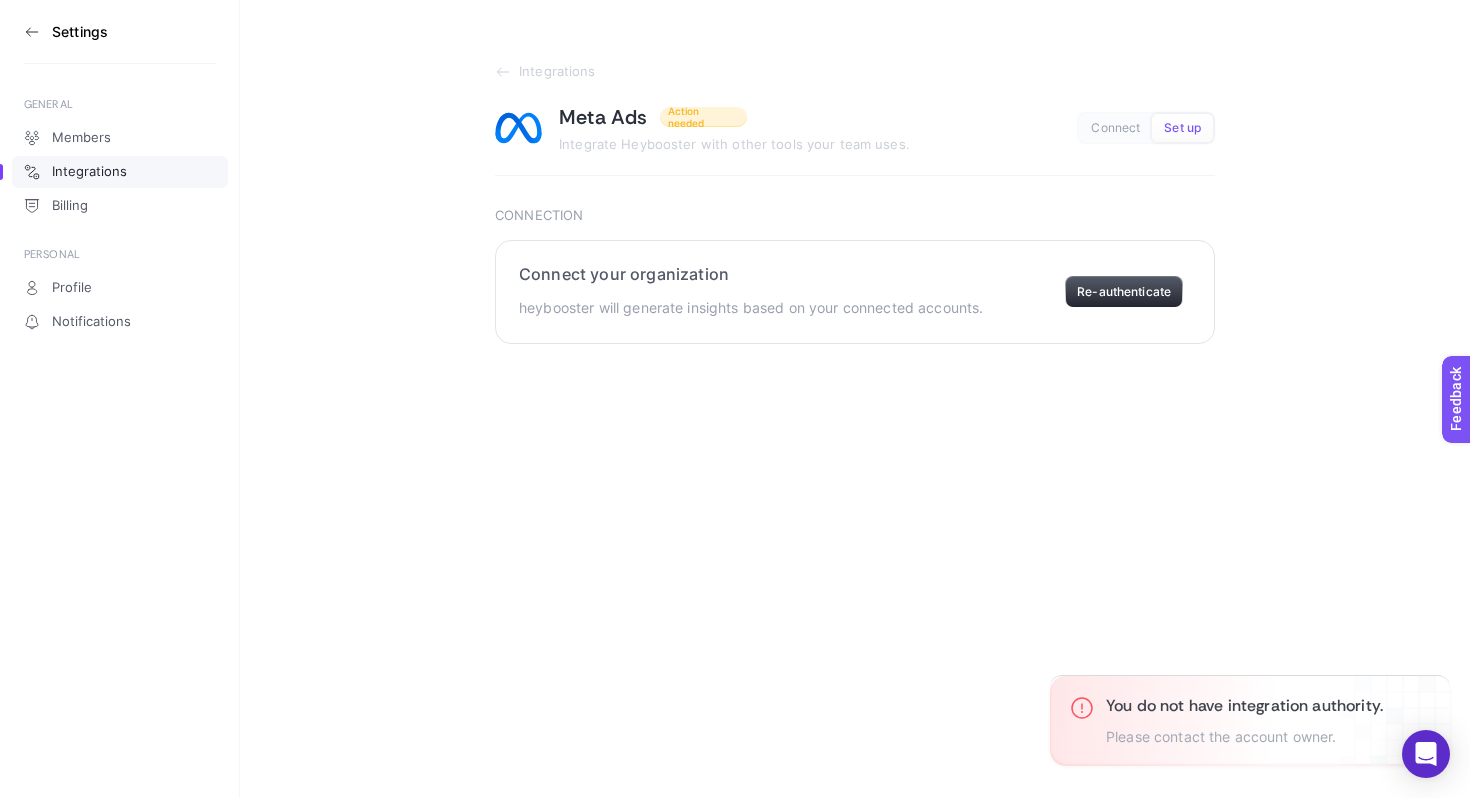 click on "Re-authenticate" at bounding box center (1124, 292) 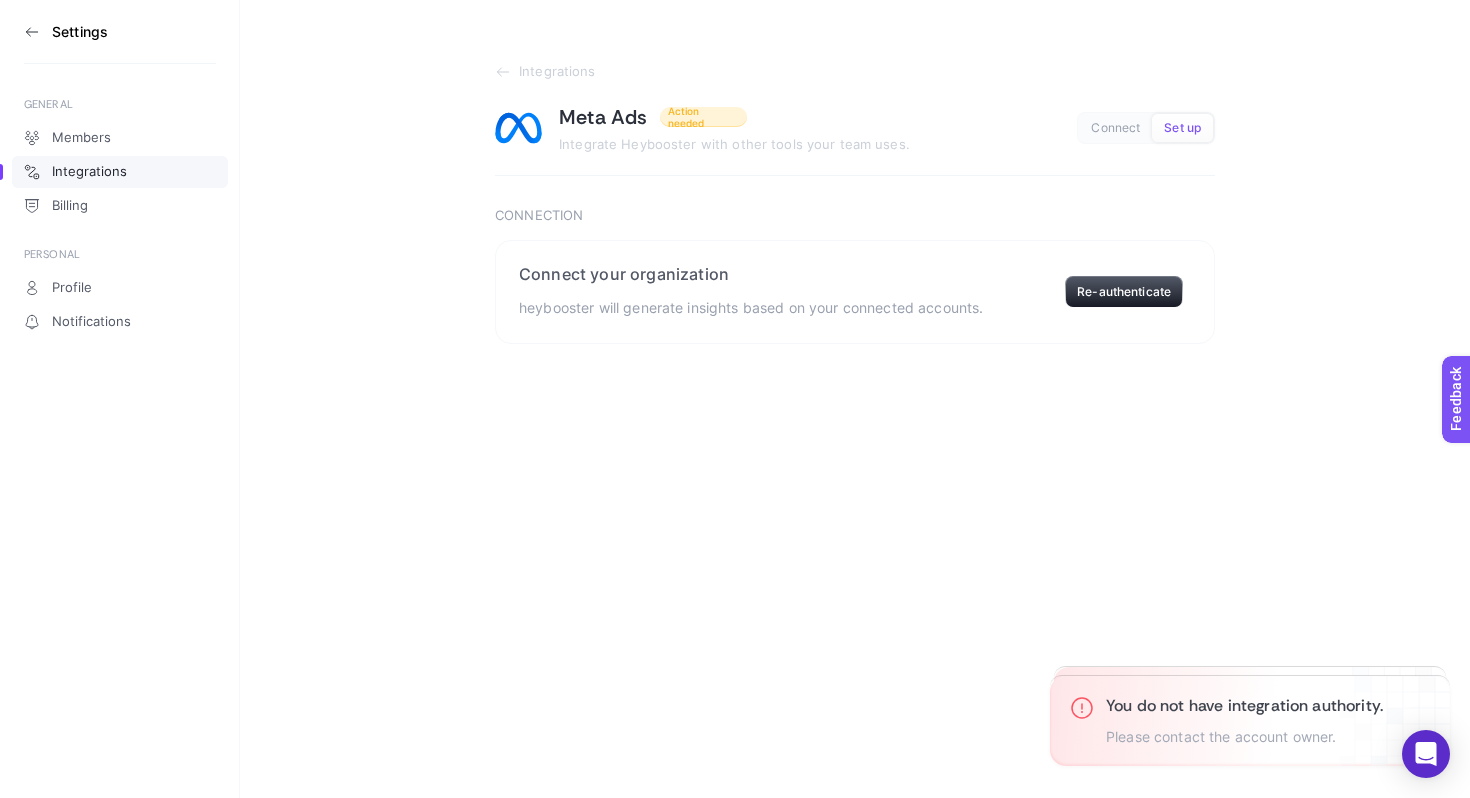 click on "Connect" 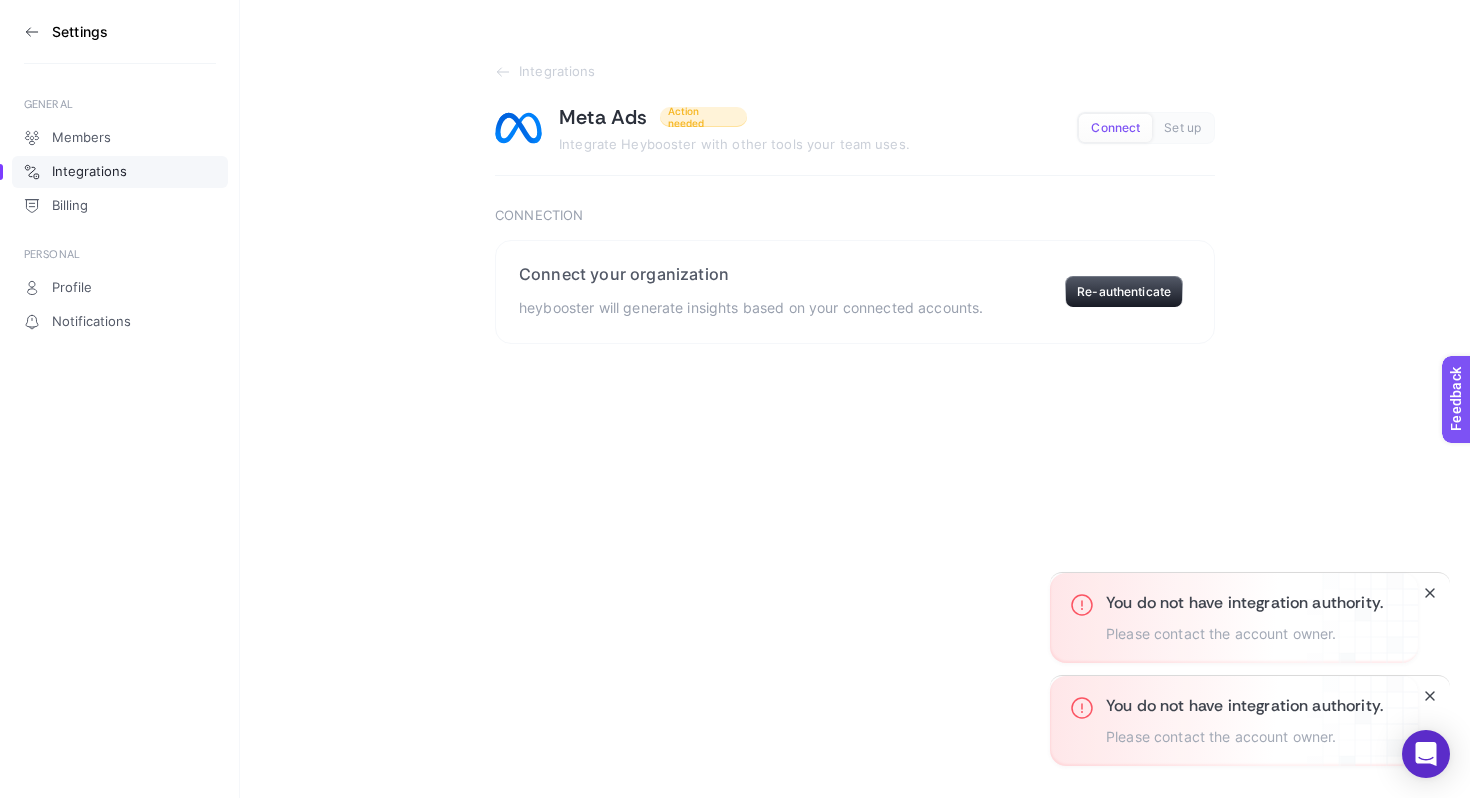 click on "Please contact the account owner." at bounding box center (1244, 737) 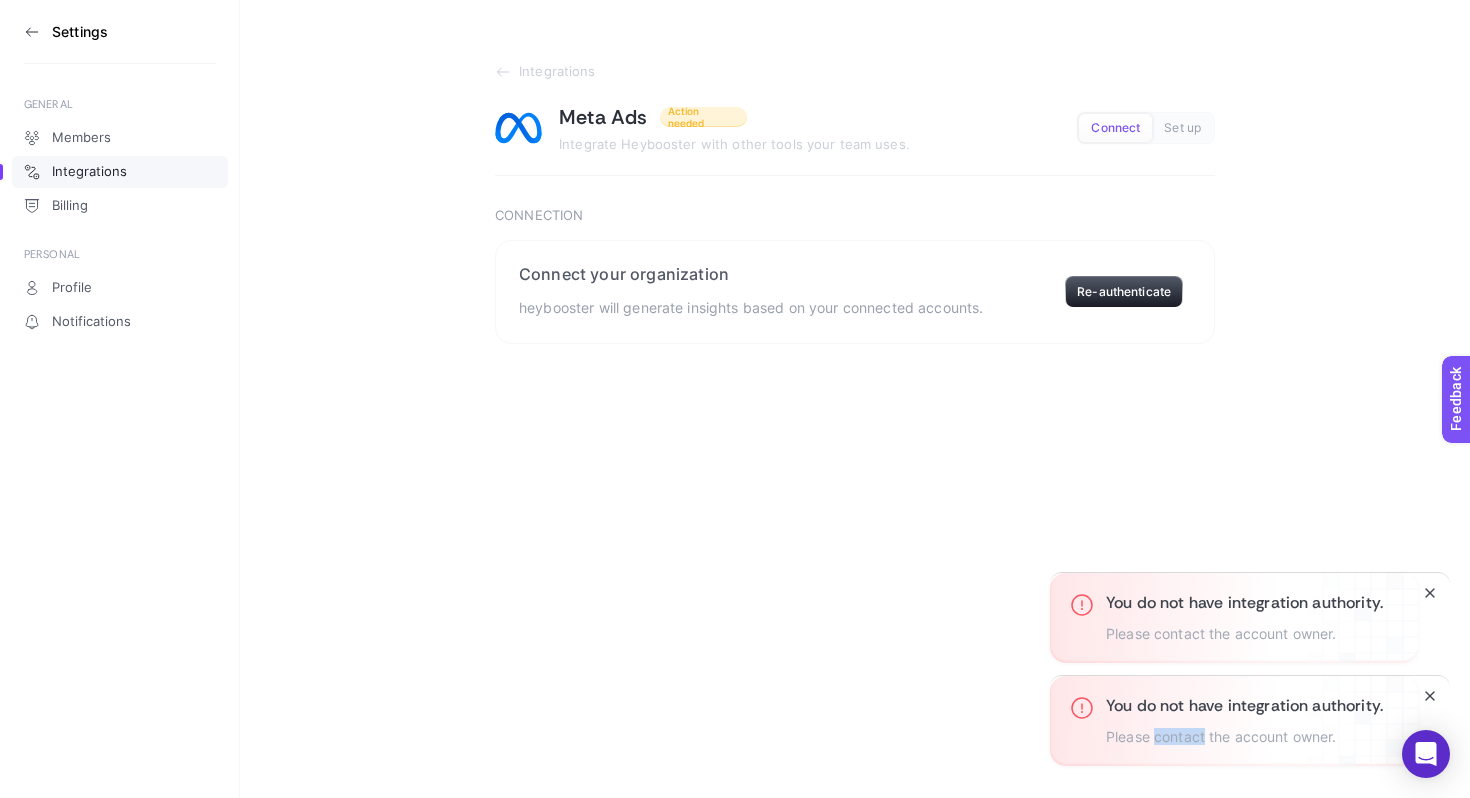 click on "Please contact the account owner." at bounding box center [1244, 737] 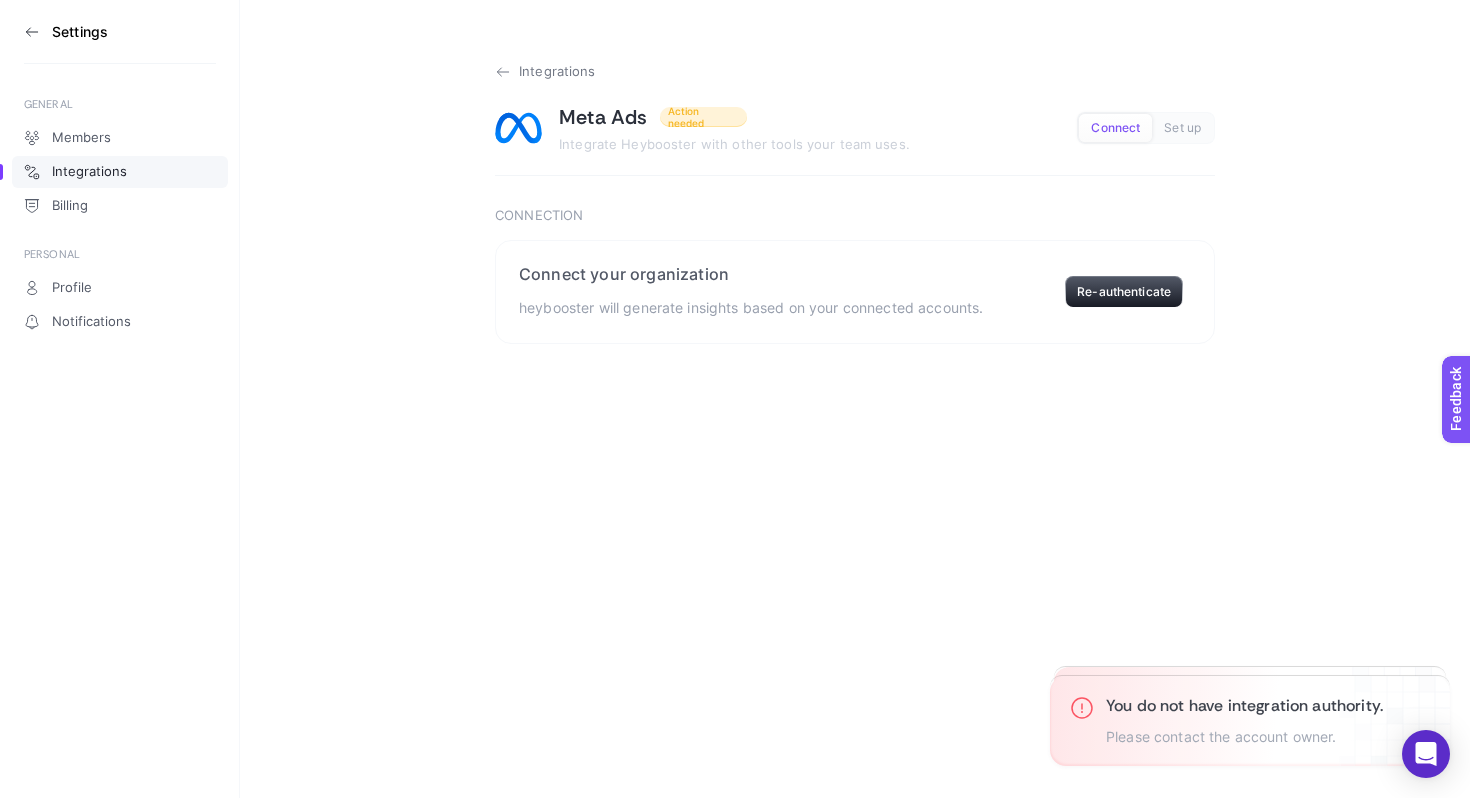 click 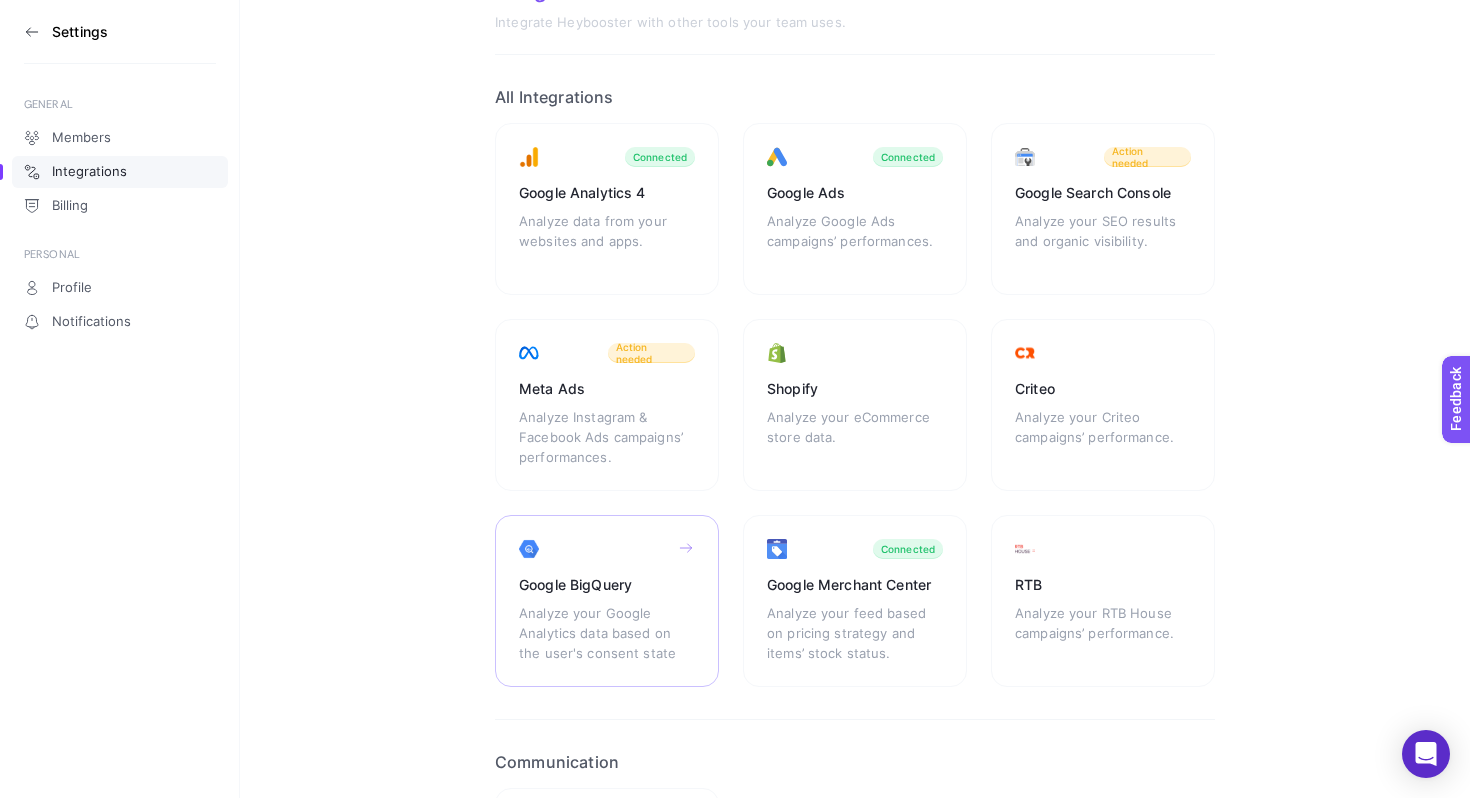scroll, scrollTop: 0, scrollLeft: 0, axis: both 